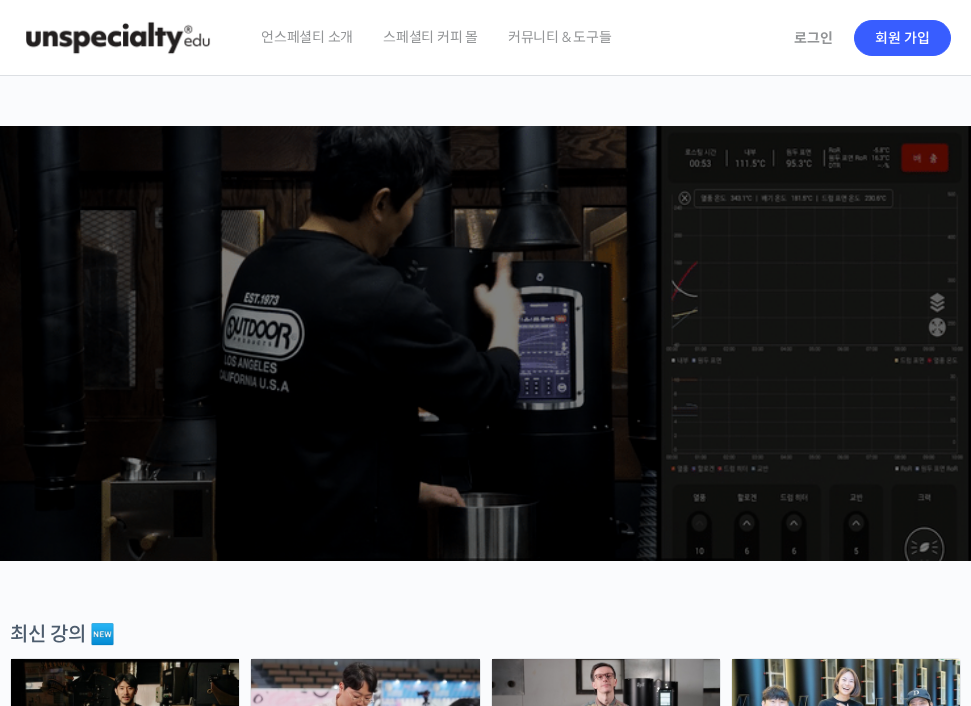 scroll, scrollTop: 0, scrollLeft: 0, axis: both 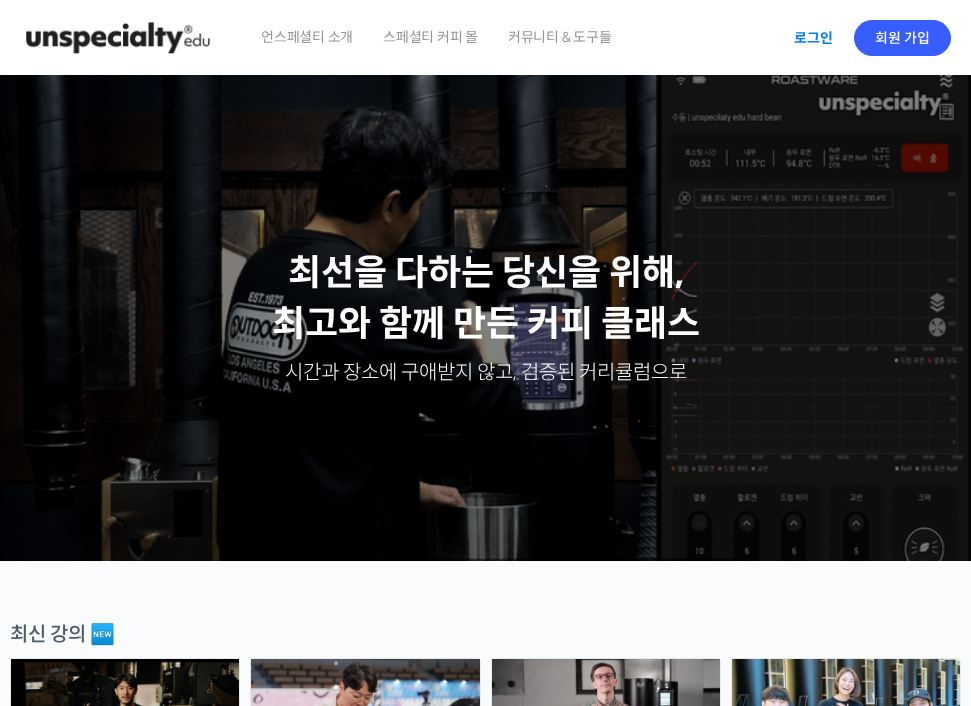 click on "로그인" at bounding box center (813, 38) 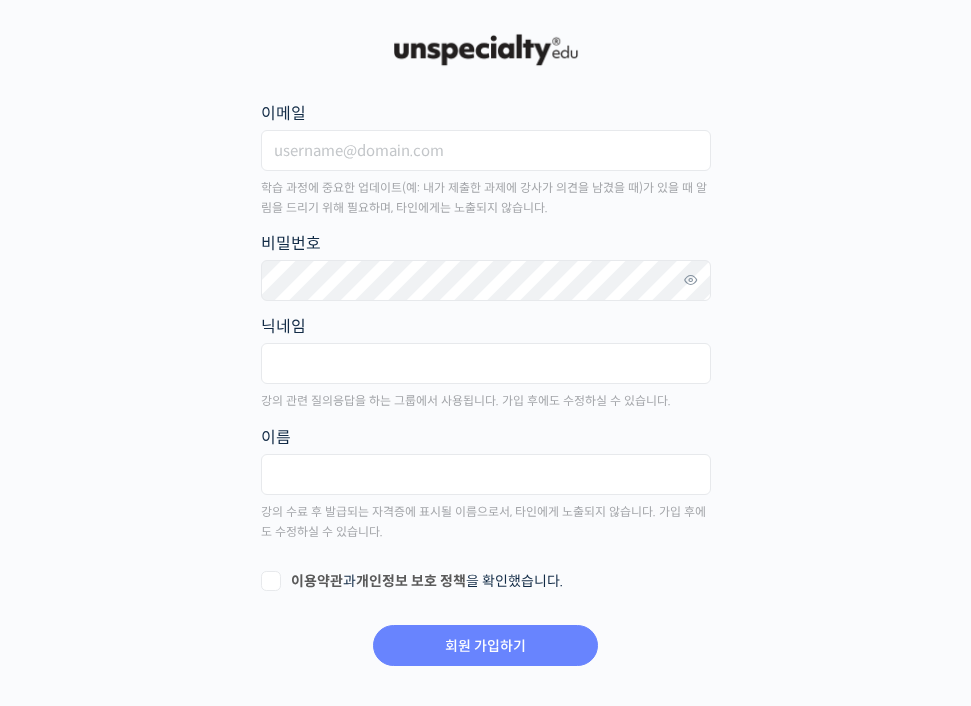 scroll, scrollTop: 0, scrollLeft: 0, axis: both 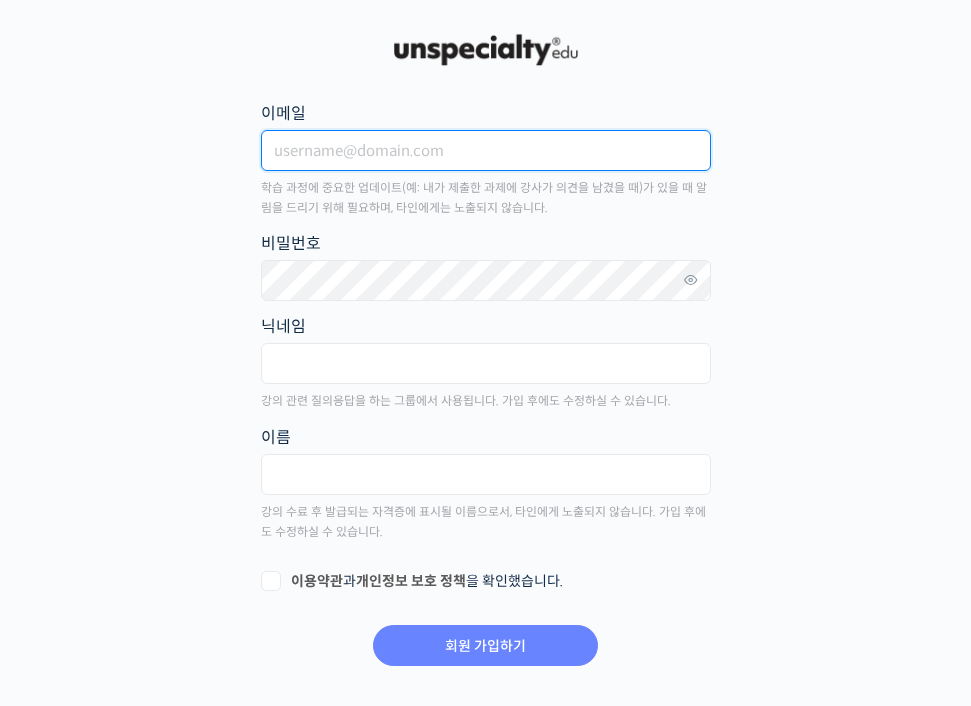 click on "이메일" at bounding box center (486, 150) 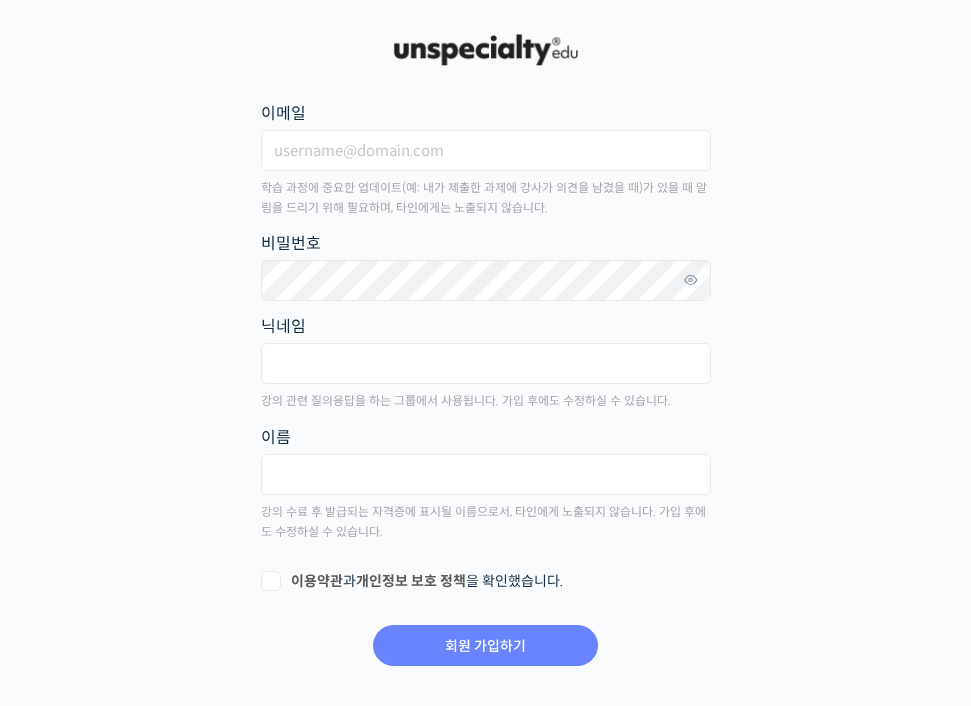 click on "회원 가입하기                                  or  로그인
이메일
학습 과정에 중요한 업데이트(예: 내가 제출한 과제에 강사가 의견을 남겼을 때)가 있을 때 알림을 드리기 위해 필요하며, 타인에게는 노출되지 않습니다.
비밀번호
닉네임
강의 관련 질의응답을 하는 그룹에서 사용됩니다. 가입 후에도 수정하실 수 있습니다.
이름
강의 수료 후 발급되는 자격증에 표시될 이름으로서, 타인에게 노출되지 않습니다. 가입 후에도 수정하실 수 있습니다." at bounding box center [485, 349] 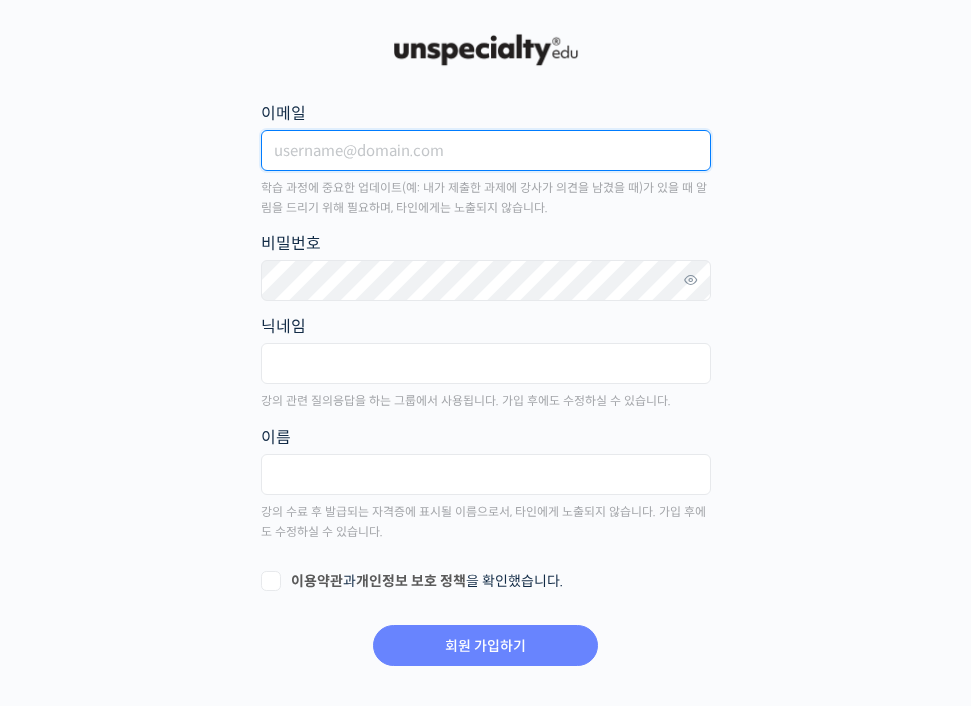 click on "이메일" at bounding box center [486, 150] 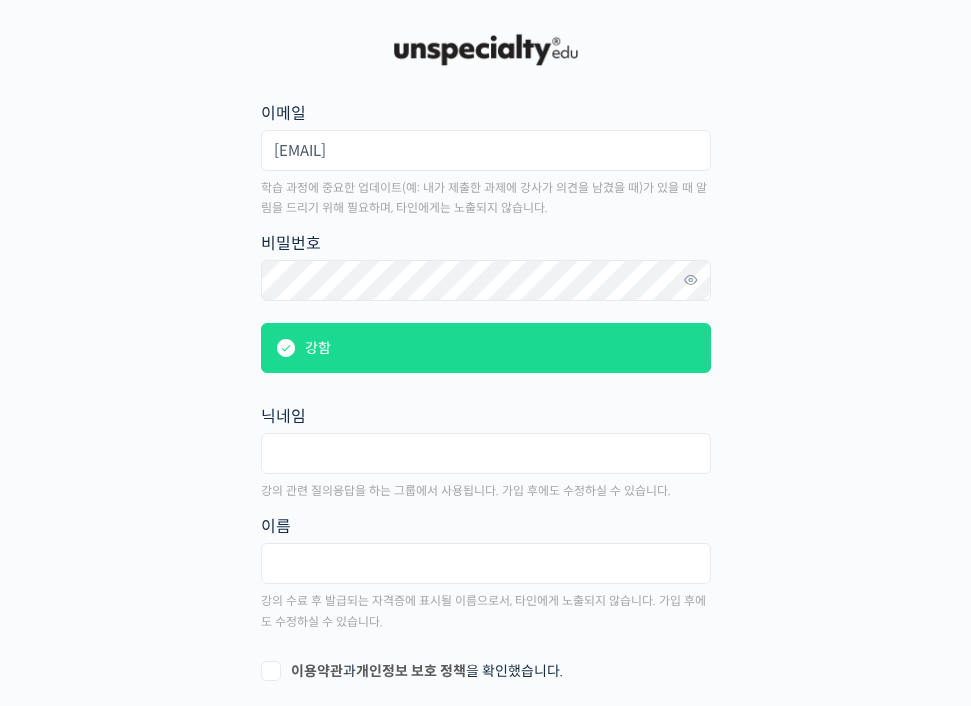 click on "회원 가입하기                                  or  로그인
이메일  imza12@naver.com
학습 과정에 중요한 업데이트(예: 내가 제출한 과제에 강사가 의견을 남겼을 때)가 있을 때 알림을 드리기 위해 필요하며, 타인에게는 노출되지 않습니다.
비밀번호  			 강함
닉네임
강의 관련 질의응답을 하는 그룹에서 사용됩니다. 가입 후에도 수정하실 수 있습니다.
이름
강의 수료 후 발급되는 자격증에 표시될 이름으로서, 타인에게 노출되지 않습니다. 가입 후에도 수정하실 수 있습니다." at bounding box center (485, 394) 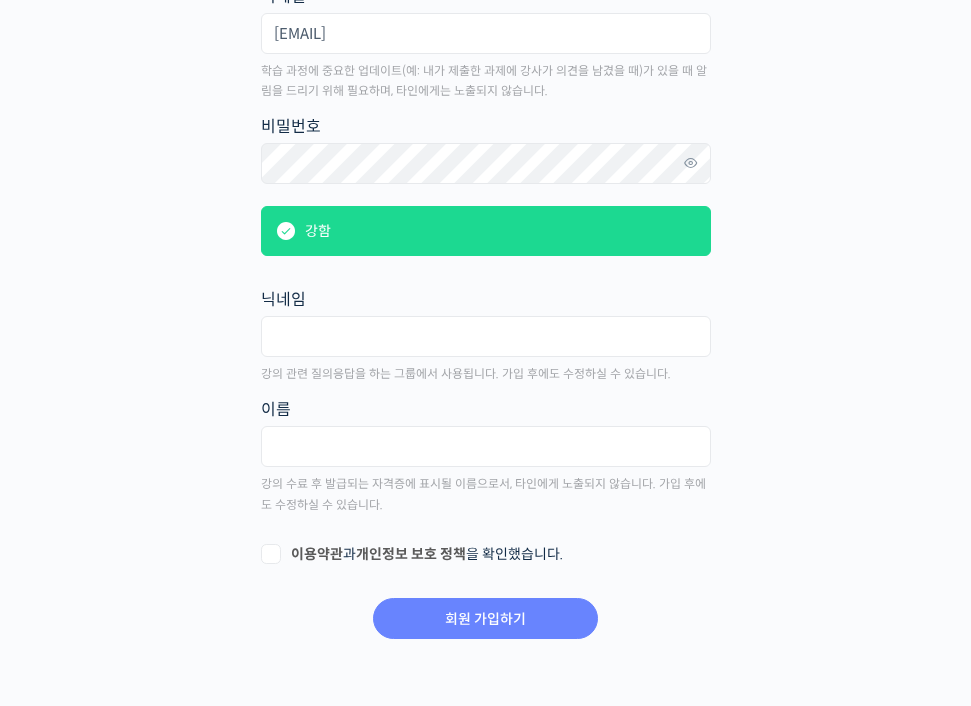 scroll, scrollTop: 118, scrollLeft: 0, axis: vertical 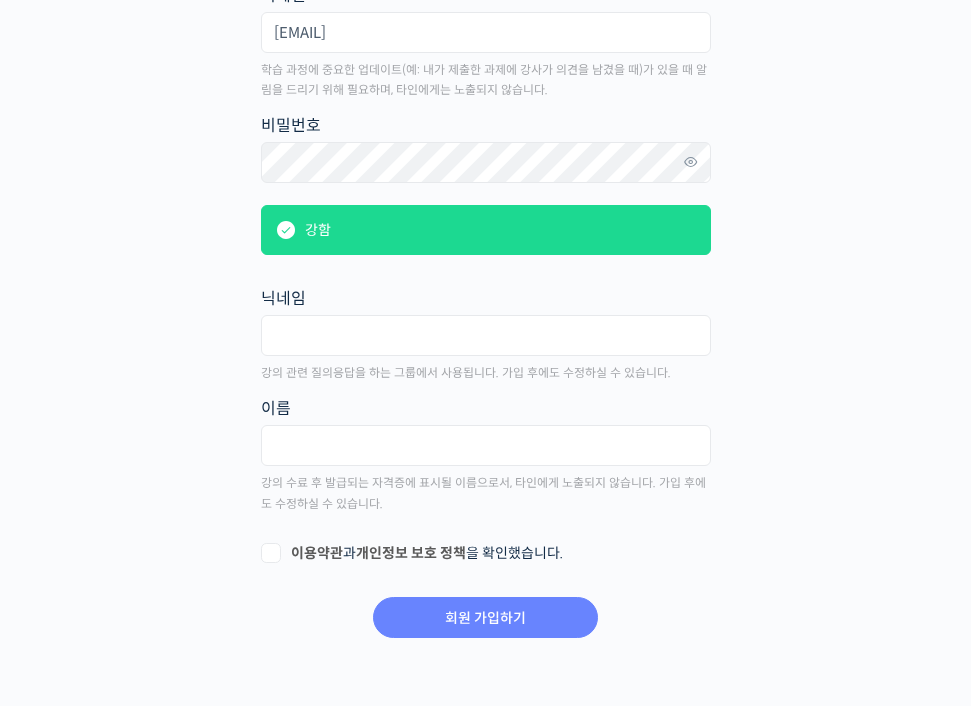 click on "강의 관련 질의응답을 하는 그룹에서 사용됩니다. 가입 후에도 수정하실 수 있습니다." at bounding box center [486, 373] 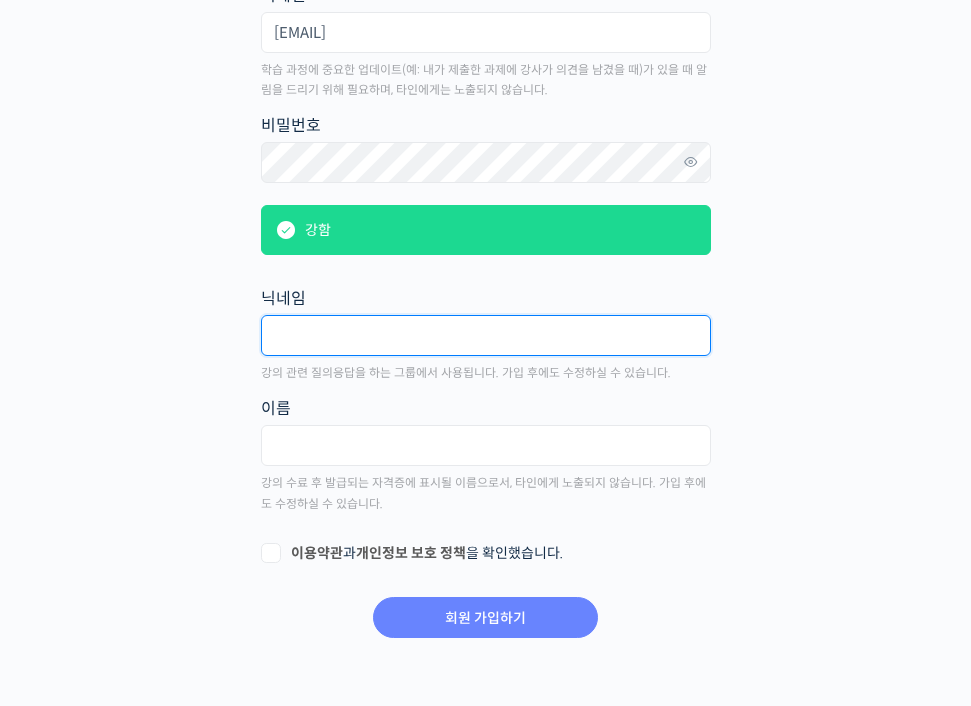 click at bounding box center [486, 335] 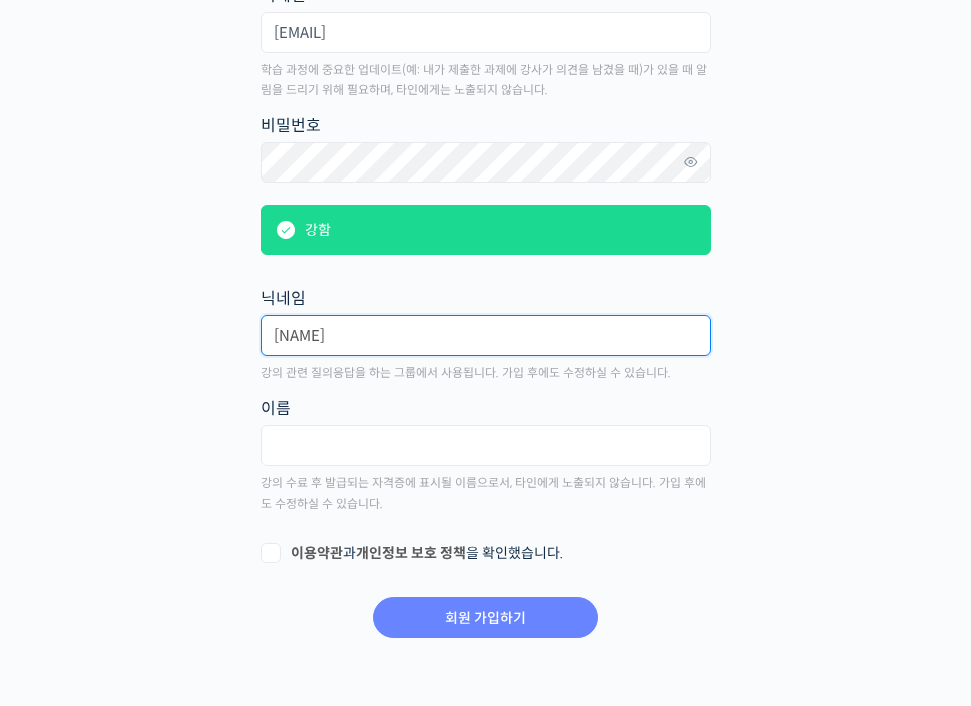 type on "임피터" 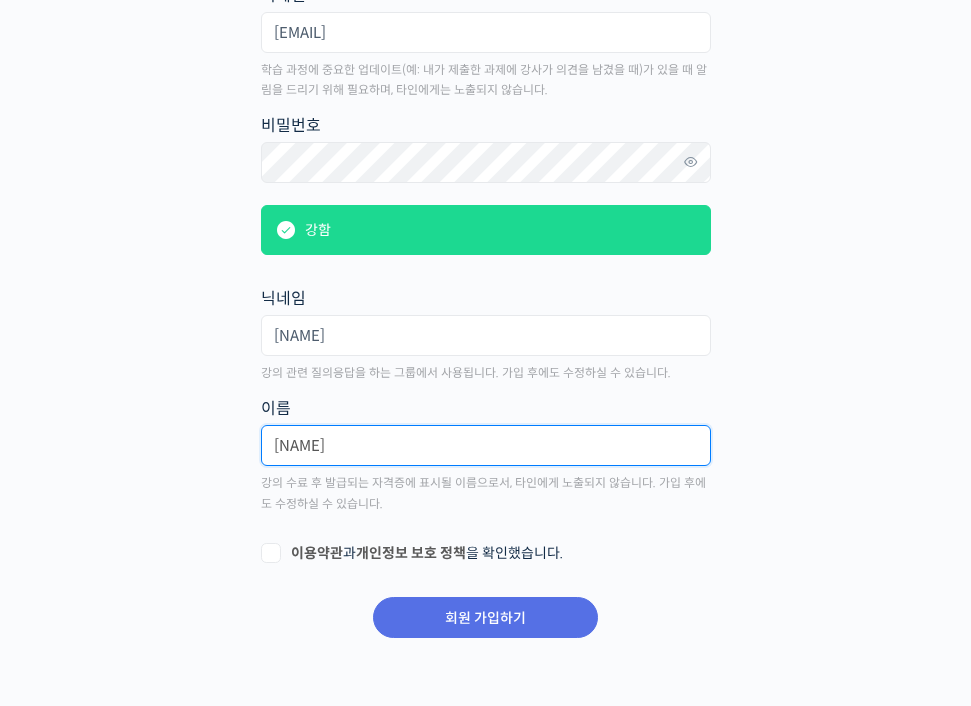 type on "임병하" 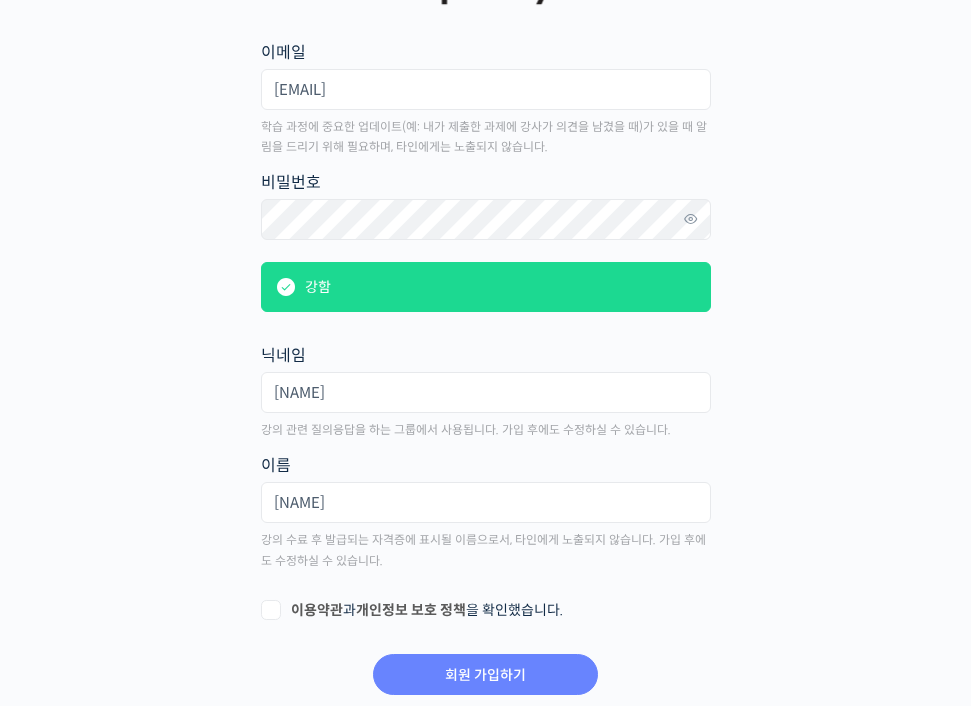 scroll, scrollTop: 118, scrollLeft: 0, axis: vertical 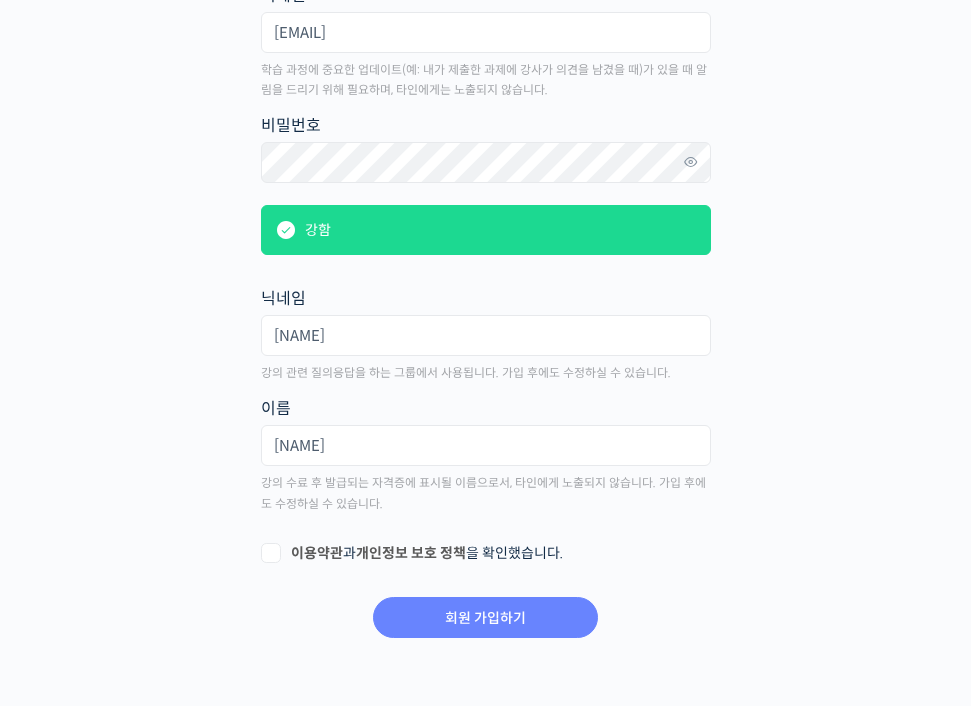 click on "이용약관 과  개인정보 보호 정책 을 확인했습니다." at bounding box center (486, 554) 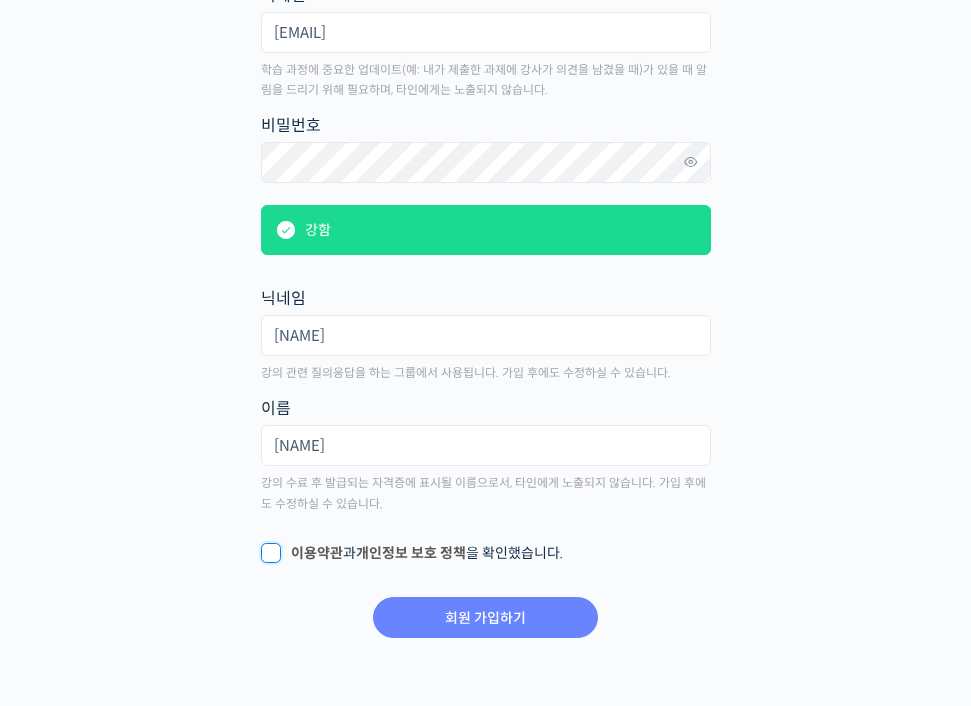 click on "이용약관 과  개인정보 보호 정책 을 확인했습니다." at bounding box center [267, 550] 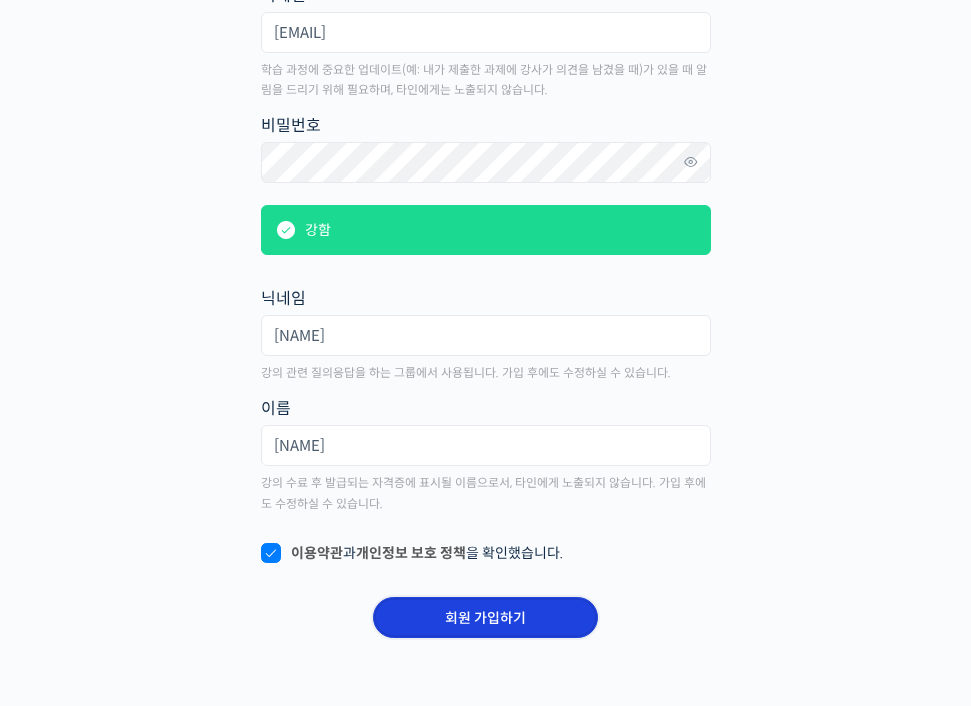 click on "회원 가입하기" at bounding box center (485, 617) 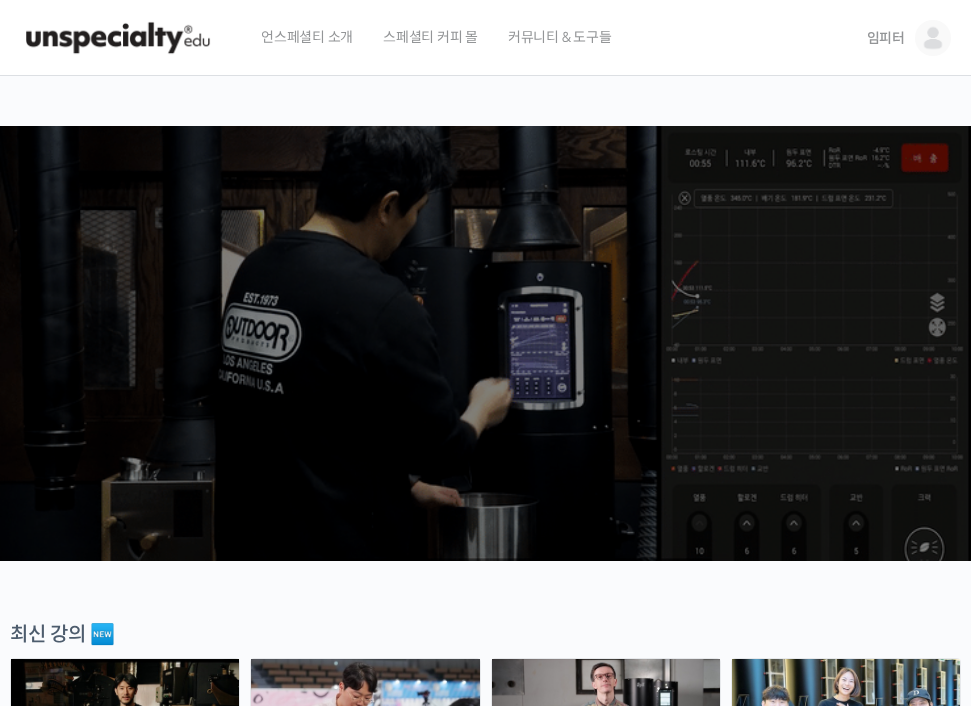 scroll, scrollTop: 0, scrollLeft: 0, axis: both 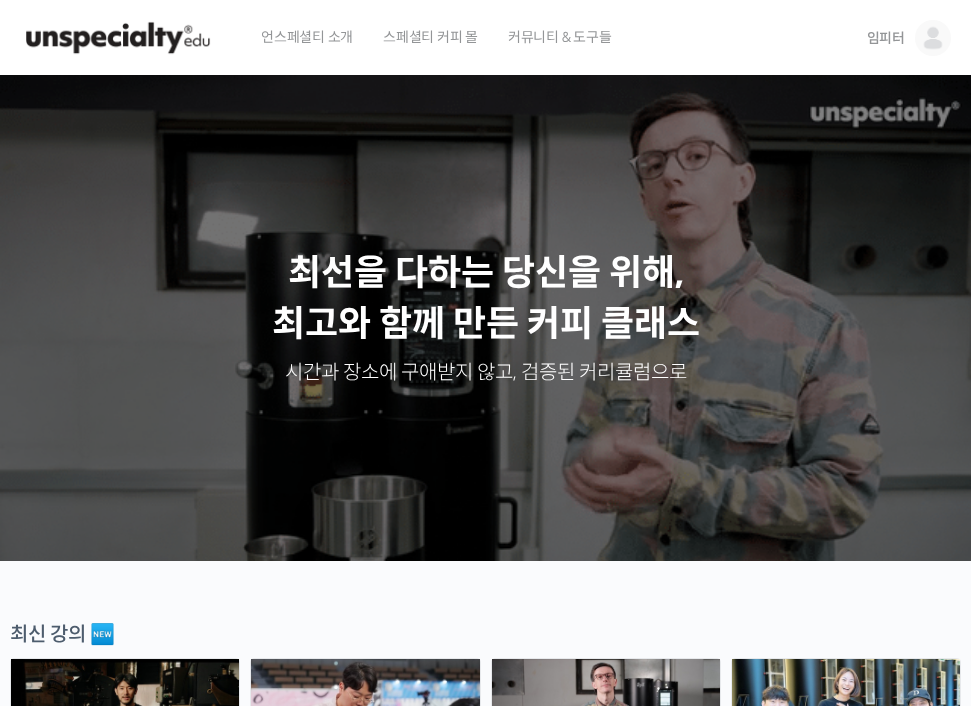 click at bounding box center (933, 38) 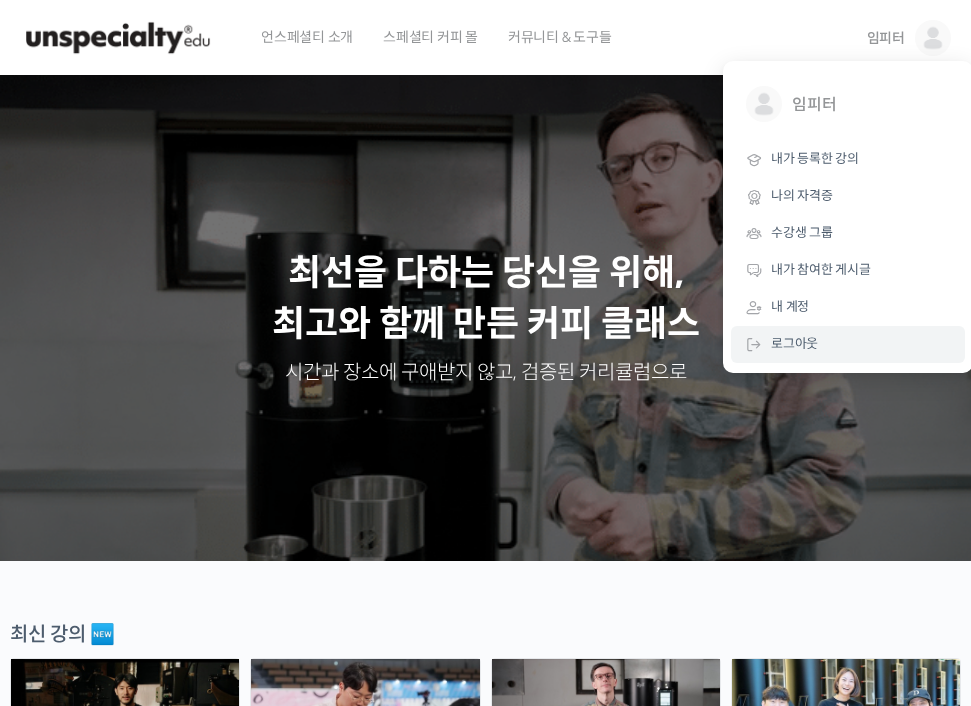 click on "로그아웃" at bounding box center [794, 343] 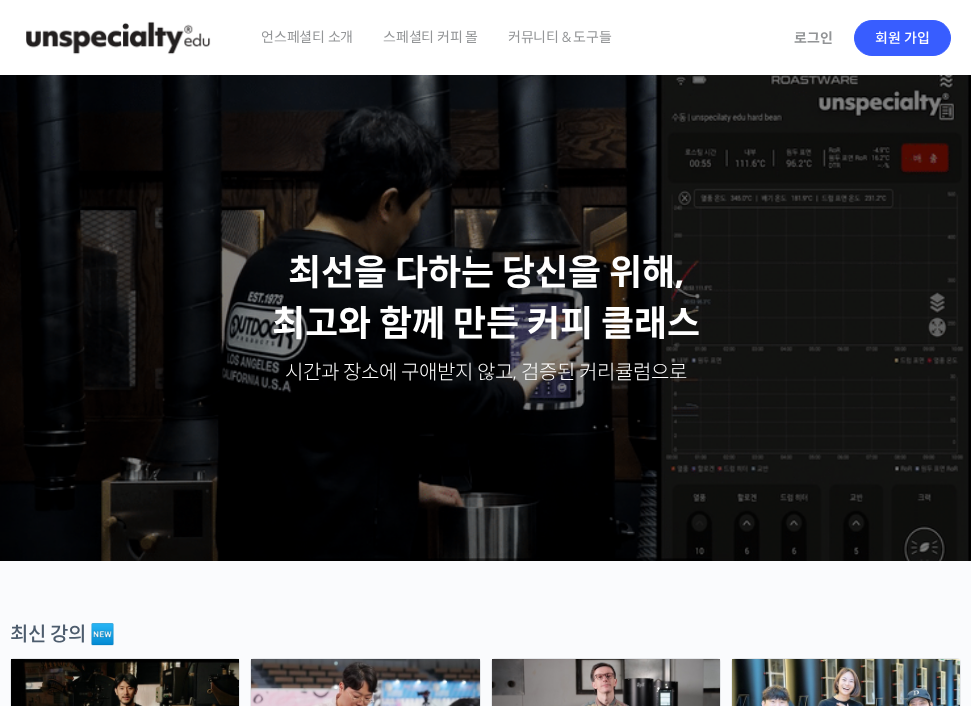 scroll, scrollTop: 0, scrollLeft: 0, axis: both 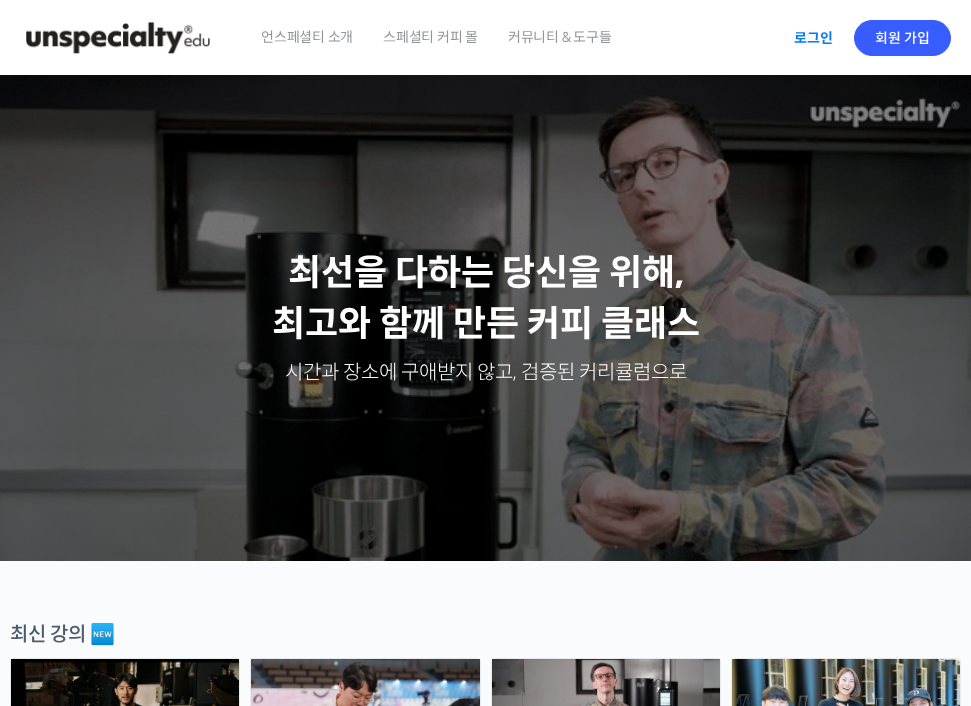 click on "로그인" at bounding box center [813, 38] 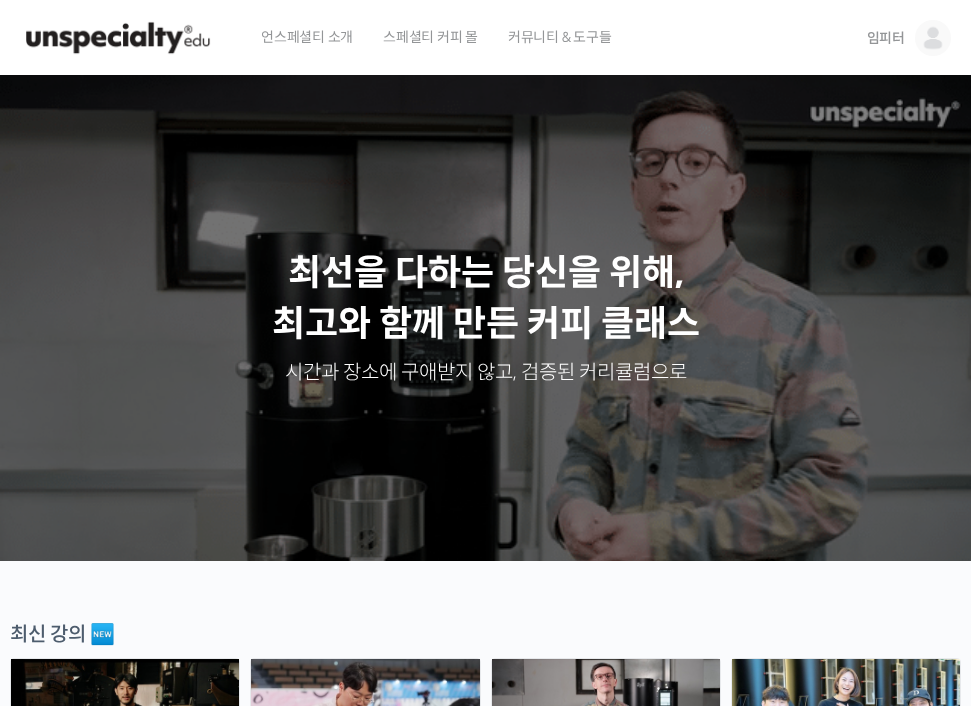 scroll, scrollTop: 500, scrollLeft: 0, axis: vertical 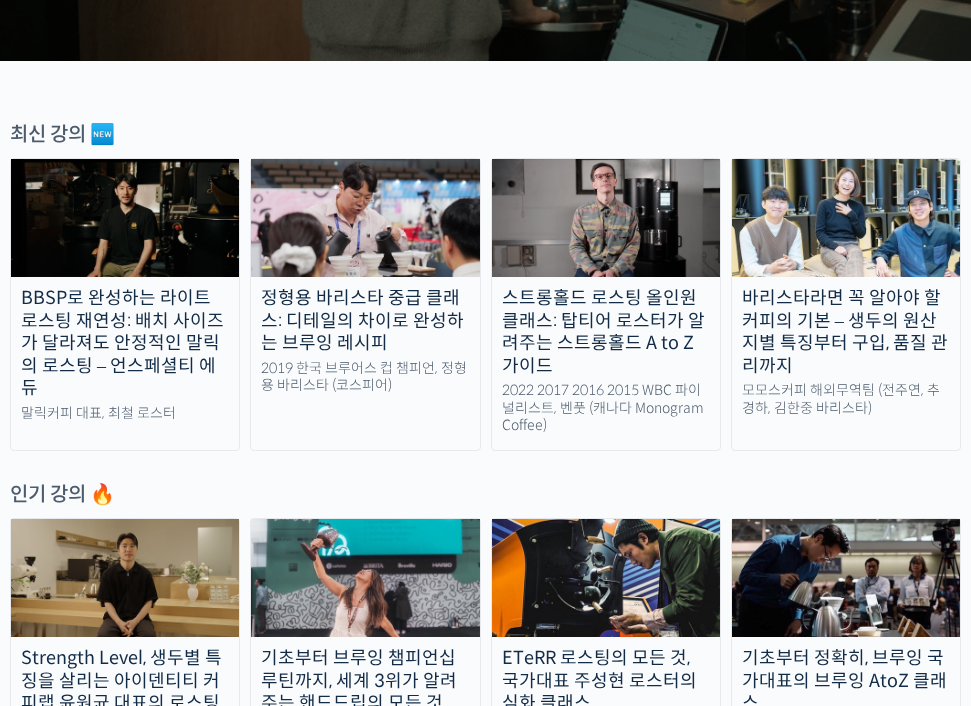 click on "정형용 바리스타 중급 클래스: 디테일의 차이로 완성하는 브루잉 레시피" at bounding box center [365, 321] 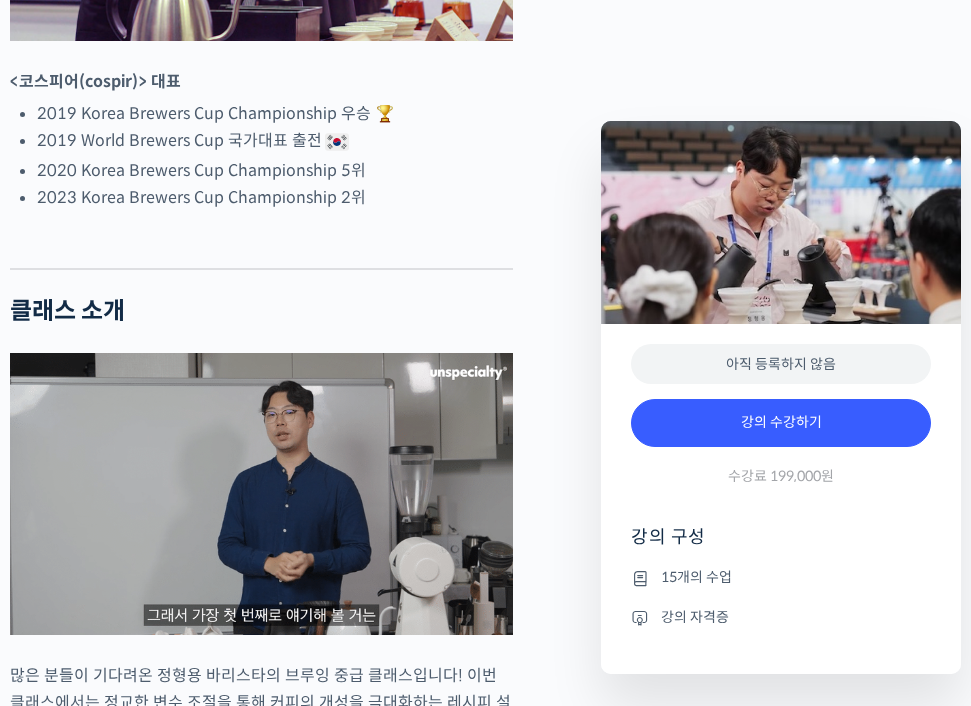 scroll, scrollTop: 1100, scrollLeft: 0, axis: vertical 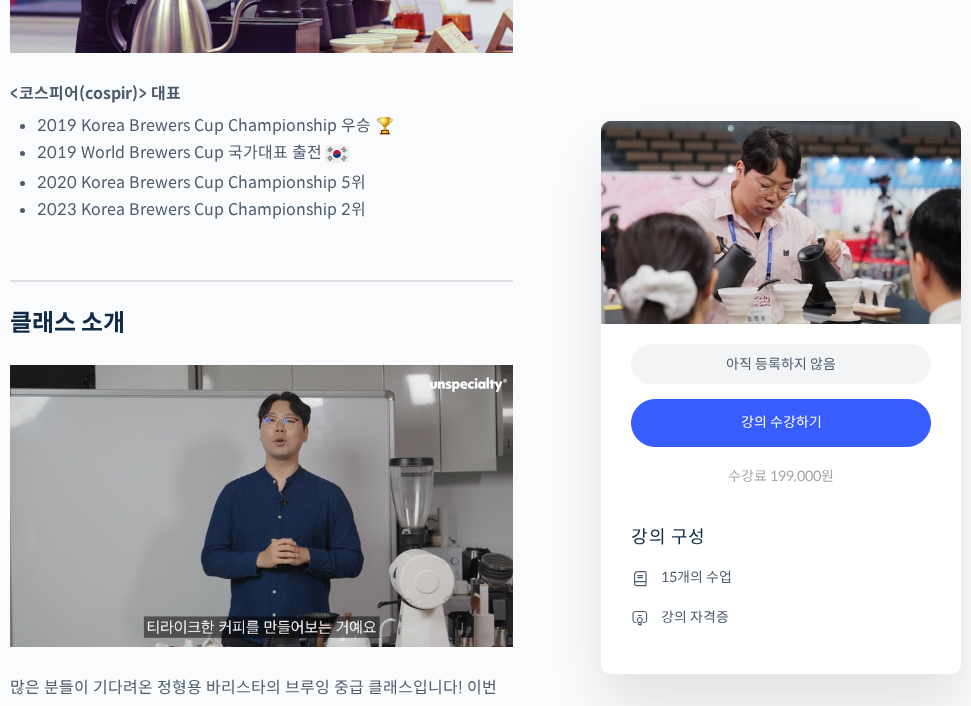 click on "15개의 수업" at bounding box center (781, 578) 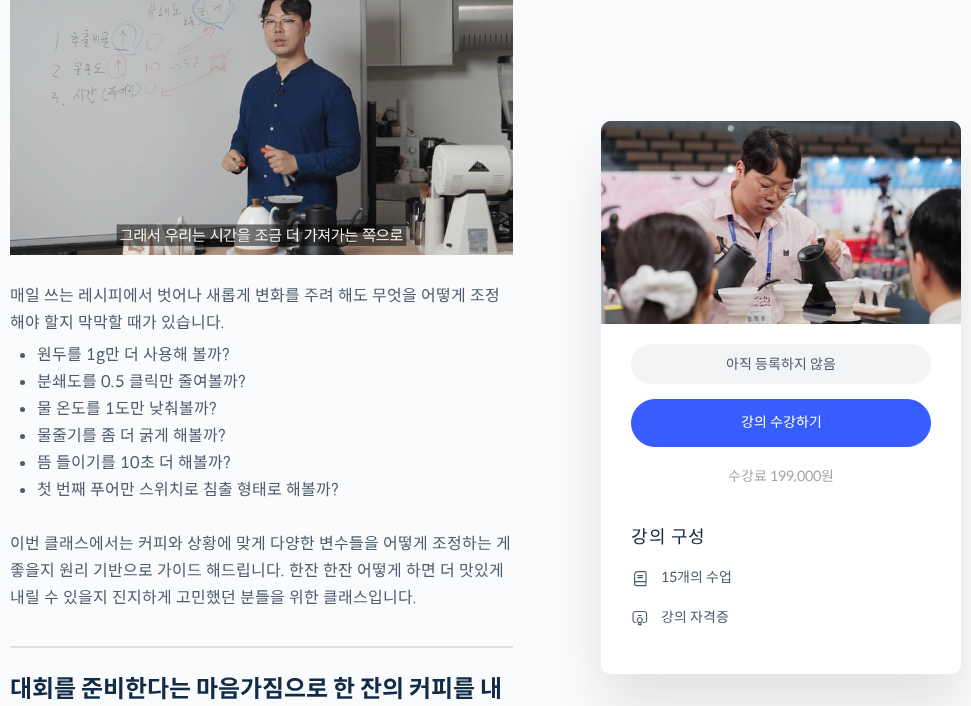 scroll, scrollTop: 2100, scrollLeft: 0, axis: vertical 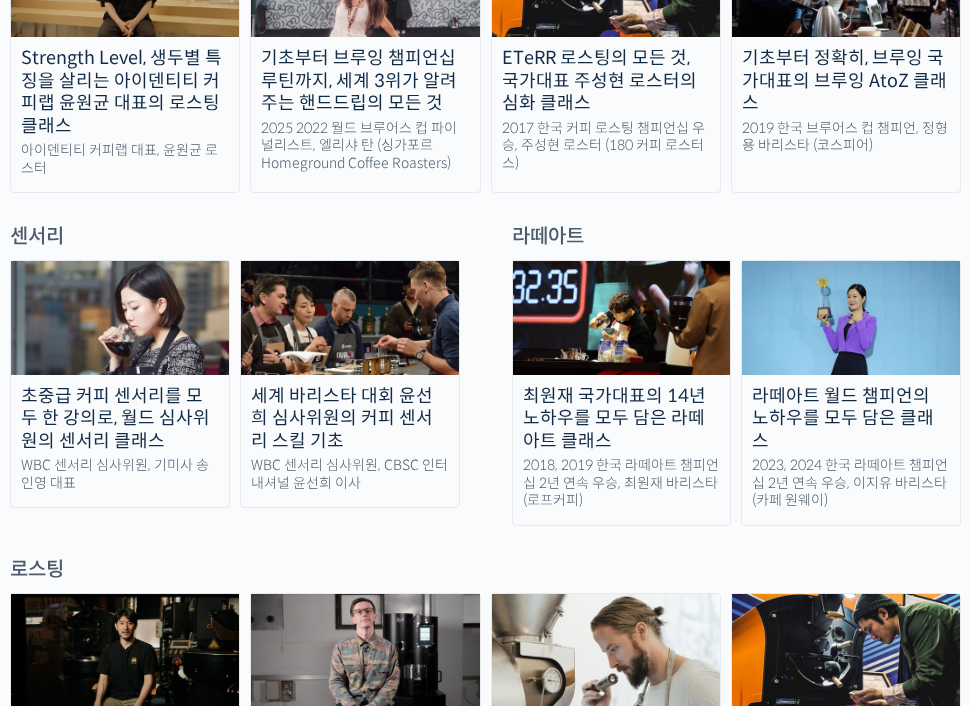 click on "세계 바리스타 대회 윤선희 심사위원의 커피 센서리 스킬 기초" at bounding box center (350, 419) 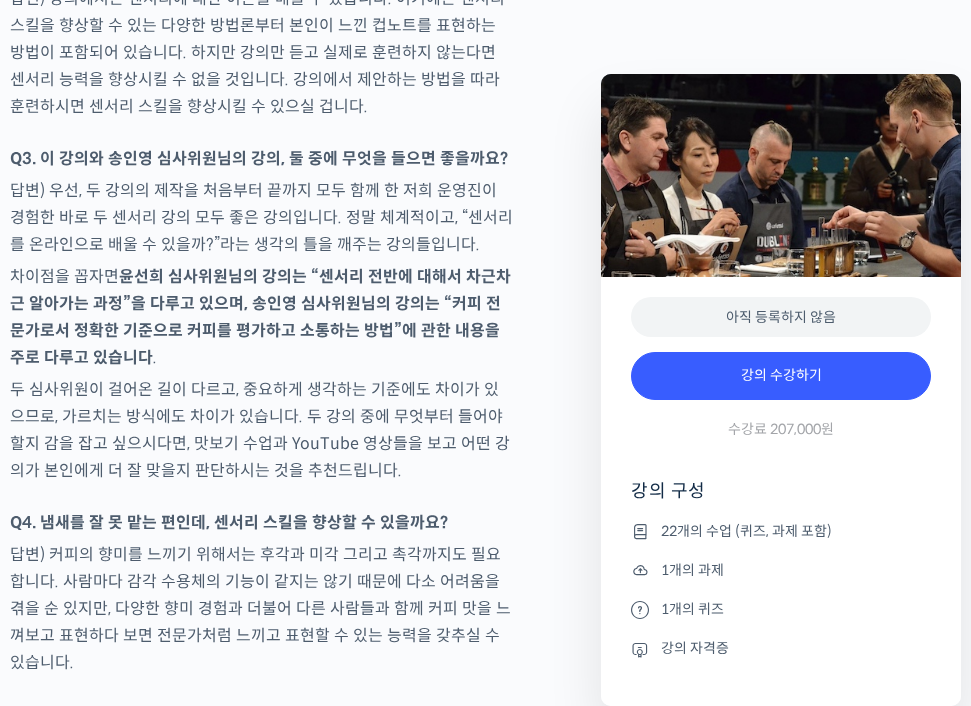 scroll, scrollTop: 10200, scrollLeft: 0, axis: vertical 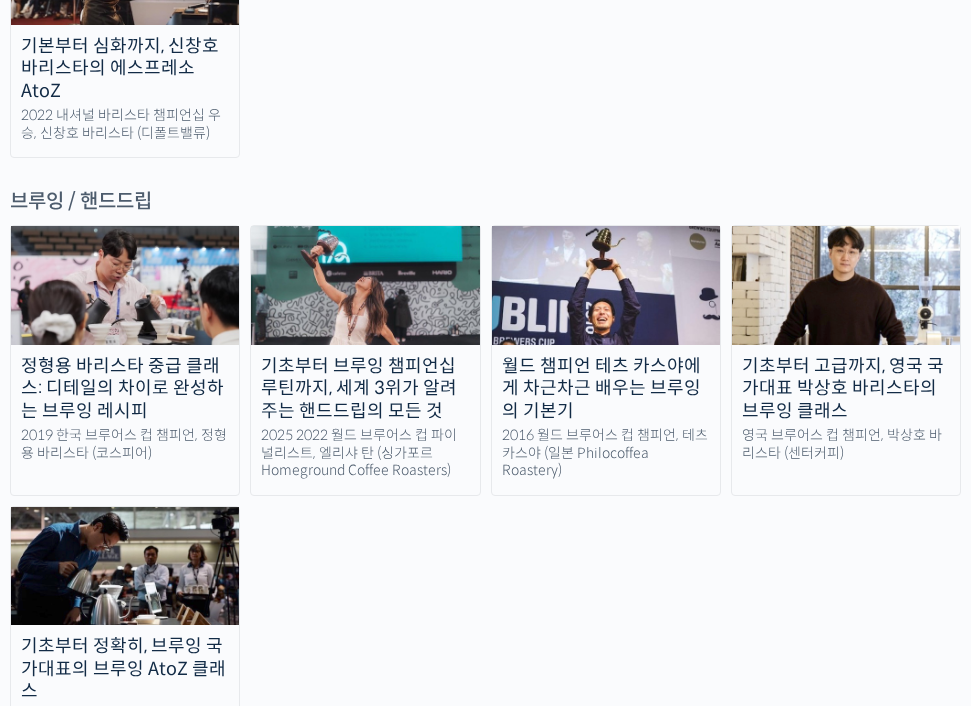 click on "정형용 바리스타 중급 클래스: 디테일의 차이로 완성하는 브루잉 레시피" at bounding box center [125, 389] 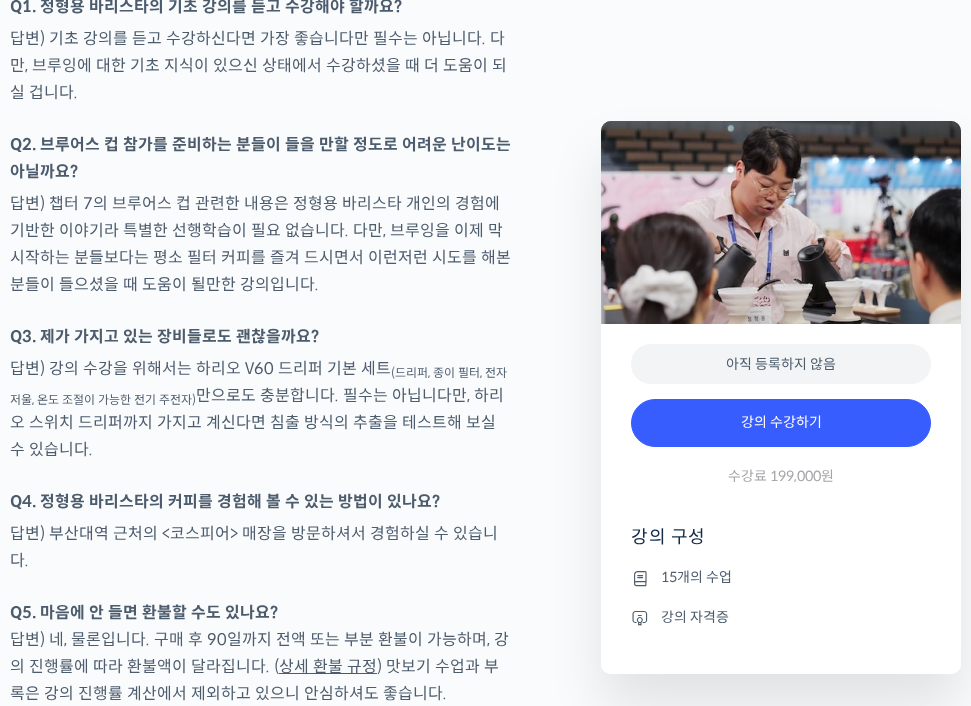 scroll, scrollTop: 4900, scrollLeft: 0, axis: vertical 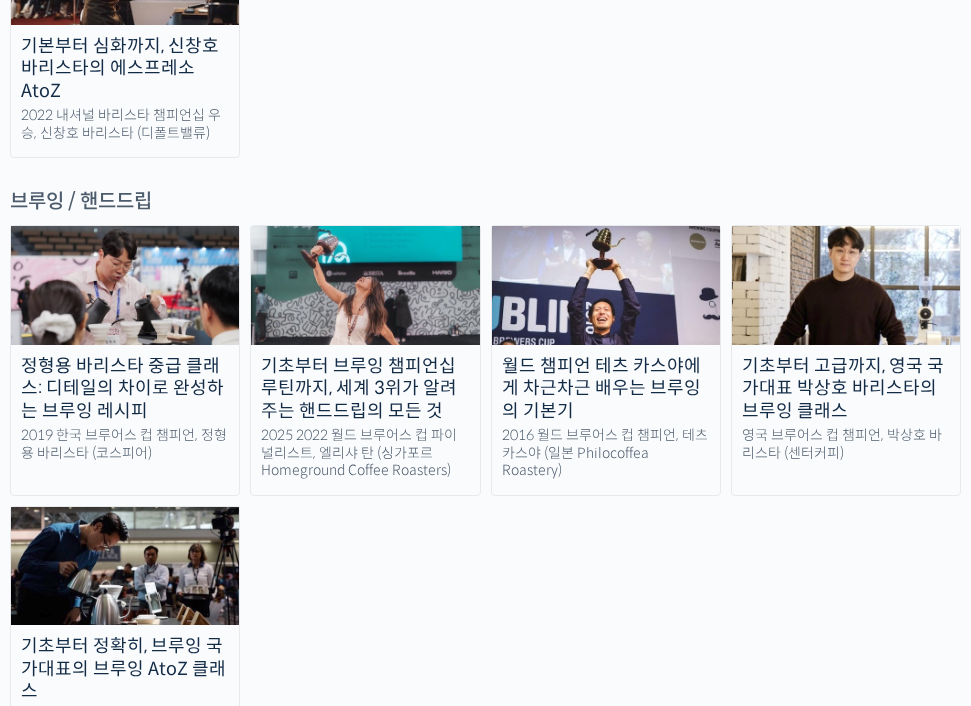 click on "기초부터 고급까지, 영국 국가대표 박상호 바리스타의 브루잉 클래스" at bounding box center (846, 389) 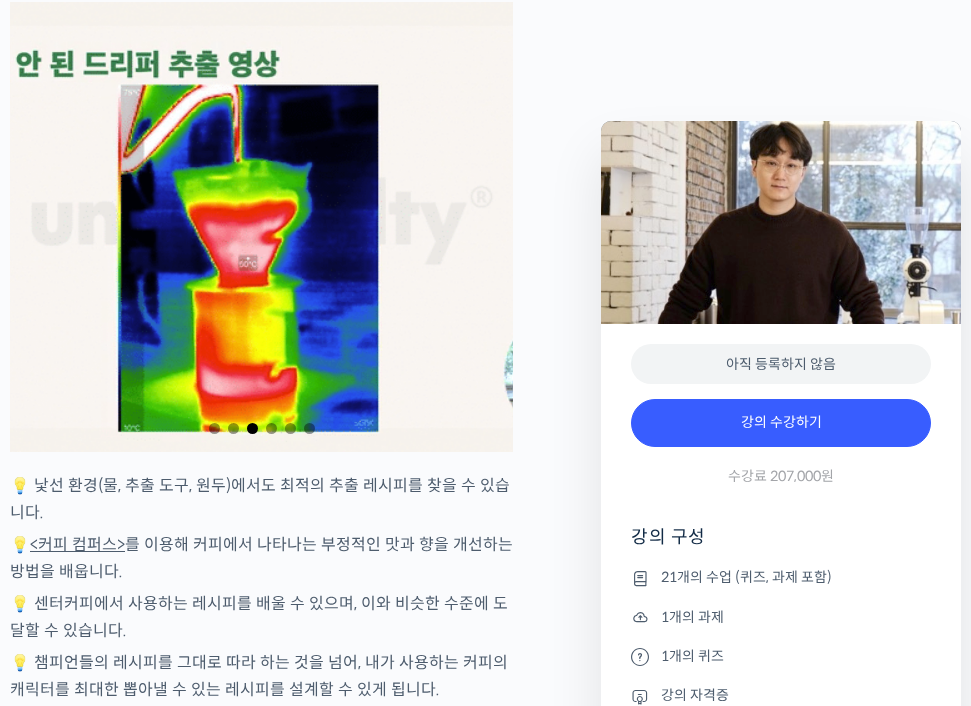 scroll, scrollTop: 3700, scrollLeft: 0, axis: vertical 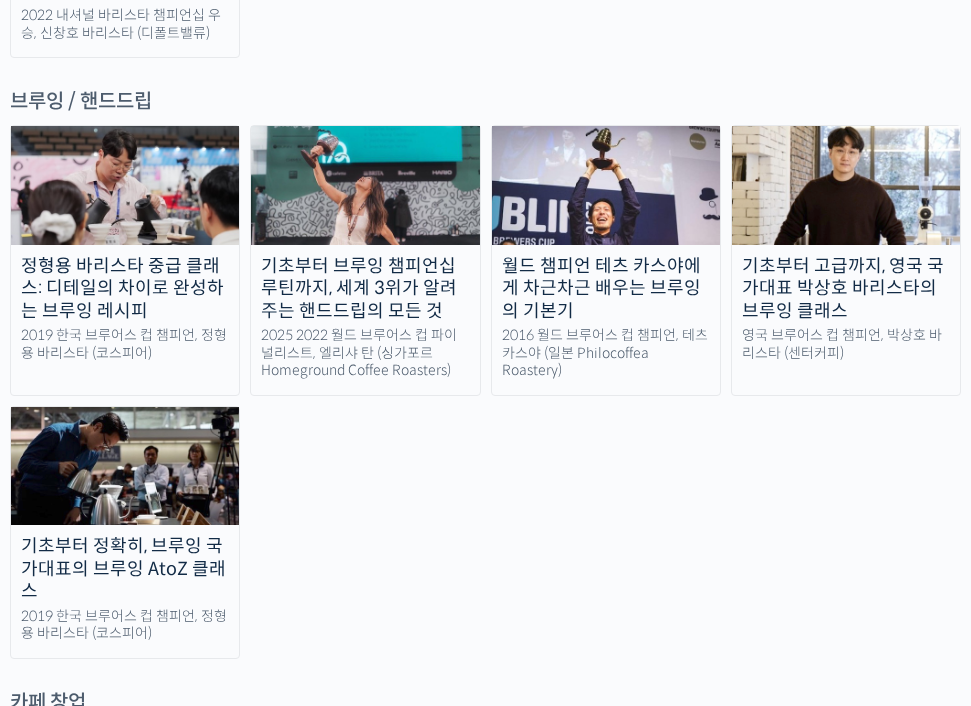 click on "기초부터 정확히, 브루잉 국가대표의 브루잉 AtoZ 클래스" at bounding box center (125, 569) 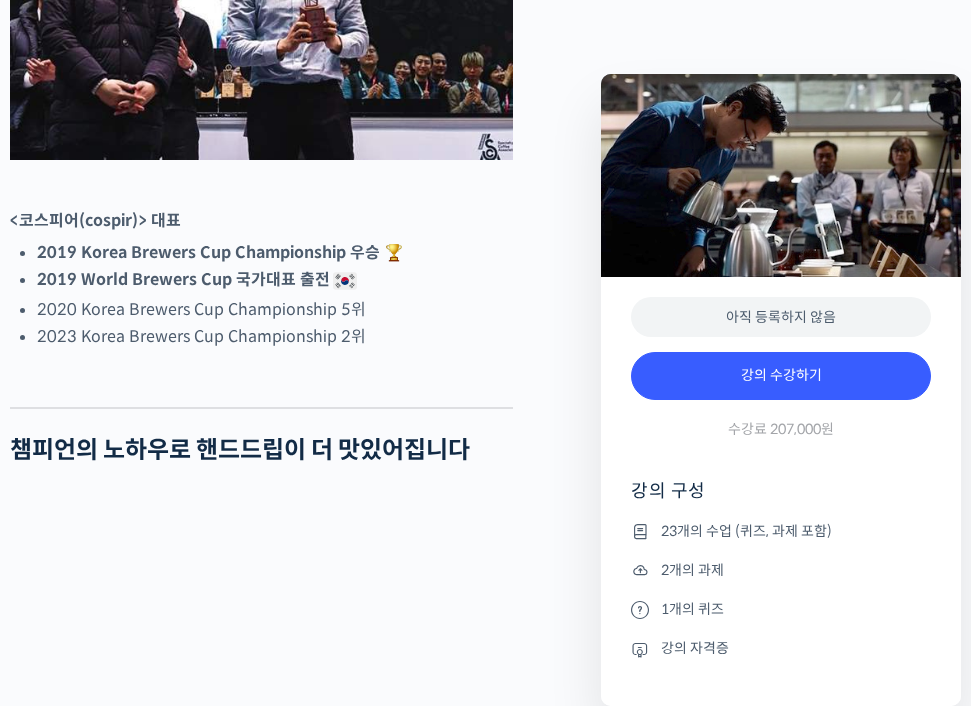 scroll, scrollTop: 1300, scrollLeft: 0, axis: vertical 